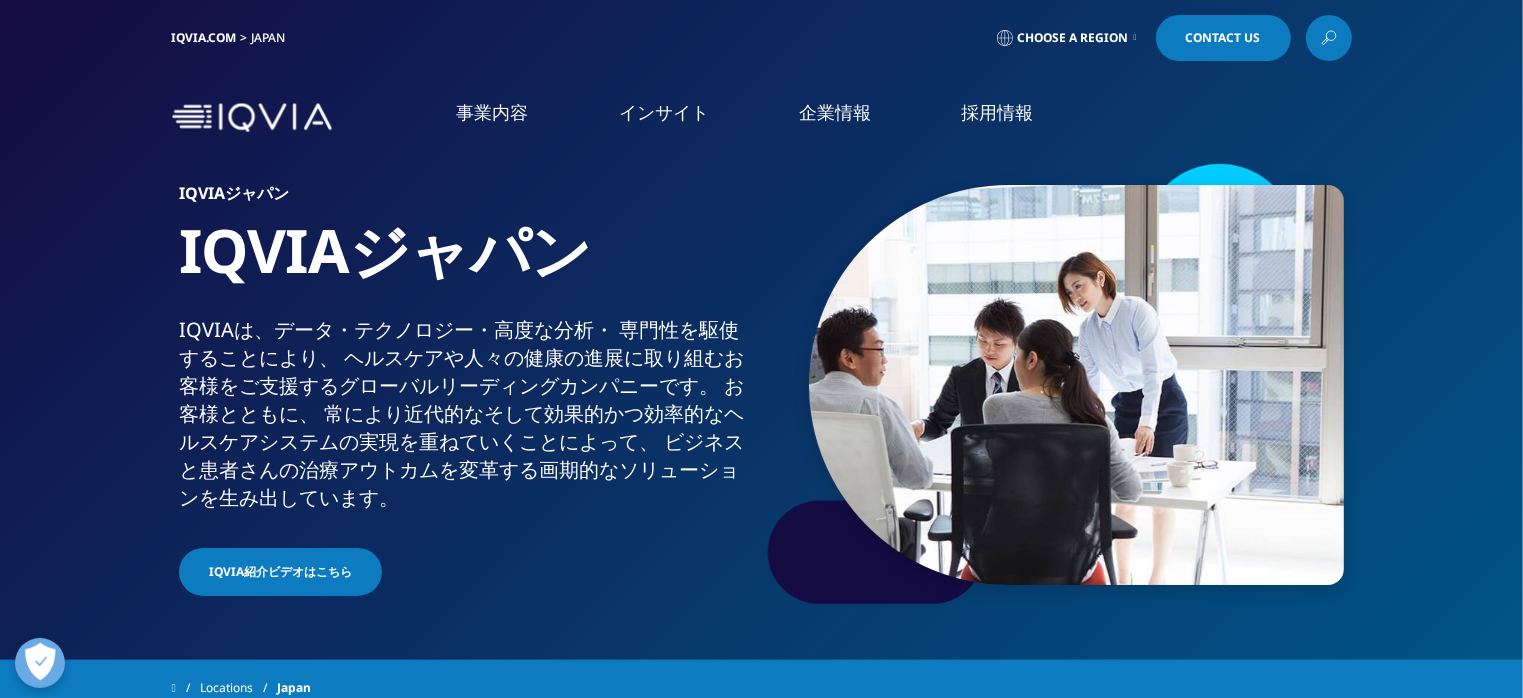 scroll, scrollTop: 144, scrollLeft: 0, axis: vertical 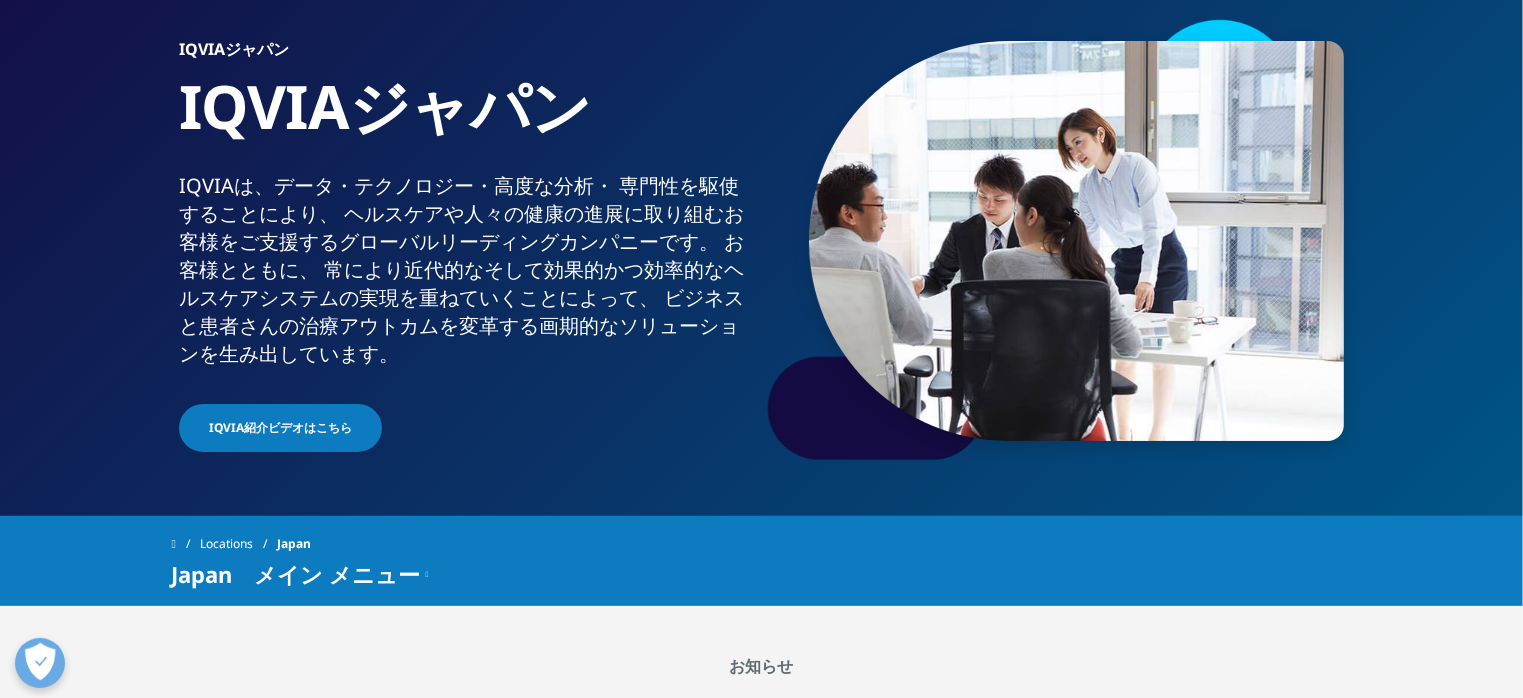 click on "市場データ" at bounding box center [87, 241] 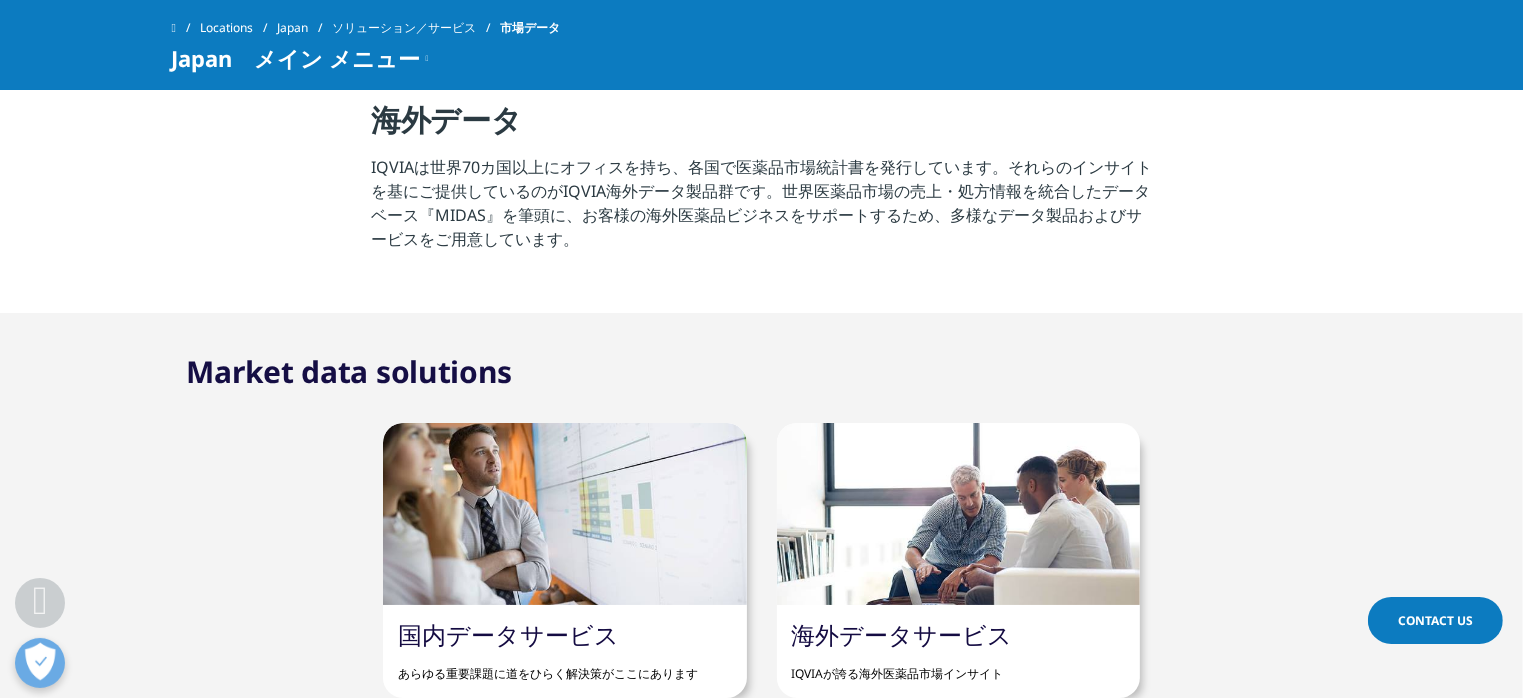 scroll, scrollTop: 720, scrollLeft: 0, axis: vertical 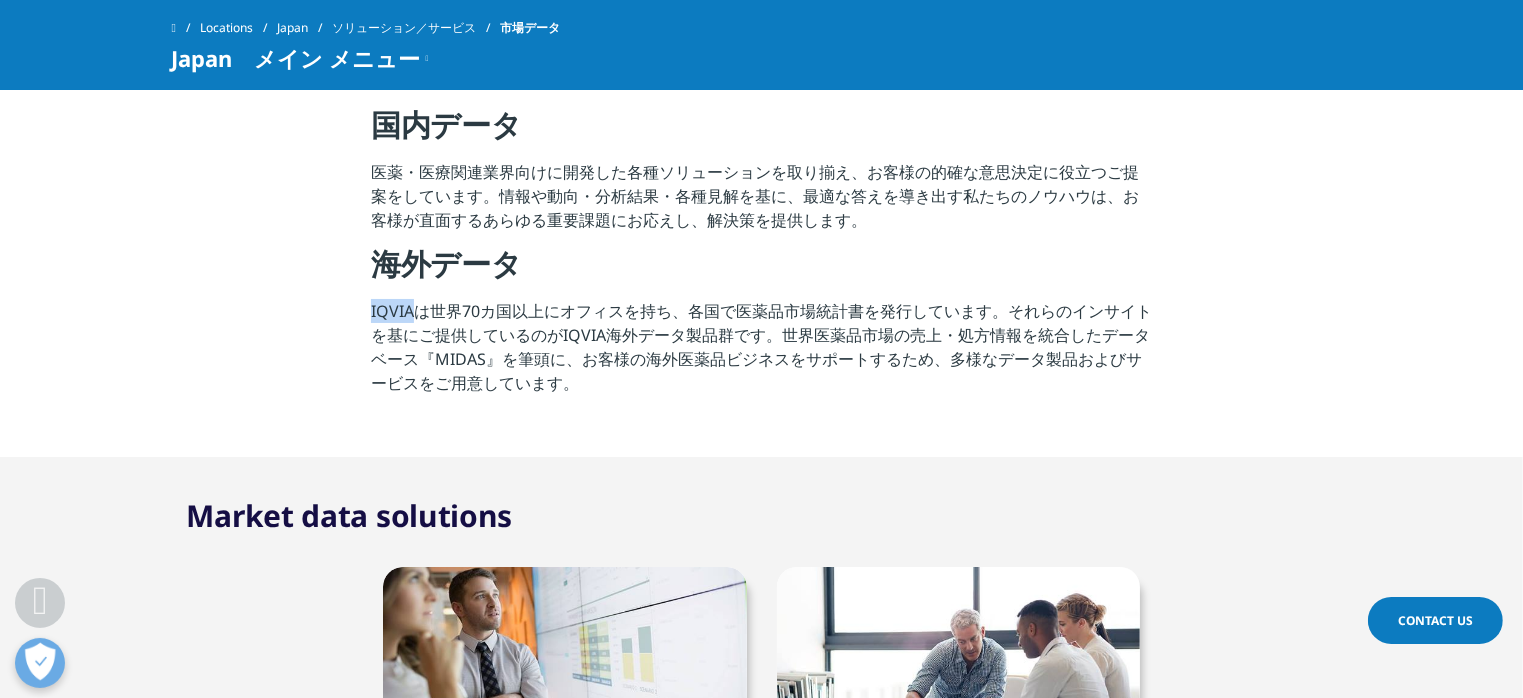 drag, startPoint x: 371, startPoint y: 311, endPoint x: 413, endPoint y: 304, distance: 42.579338 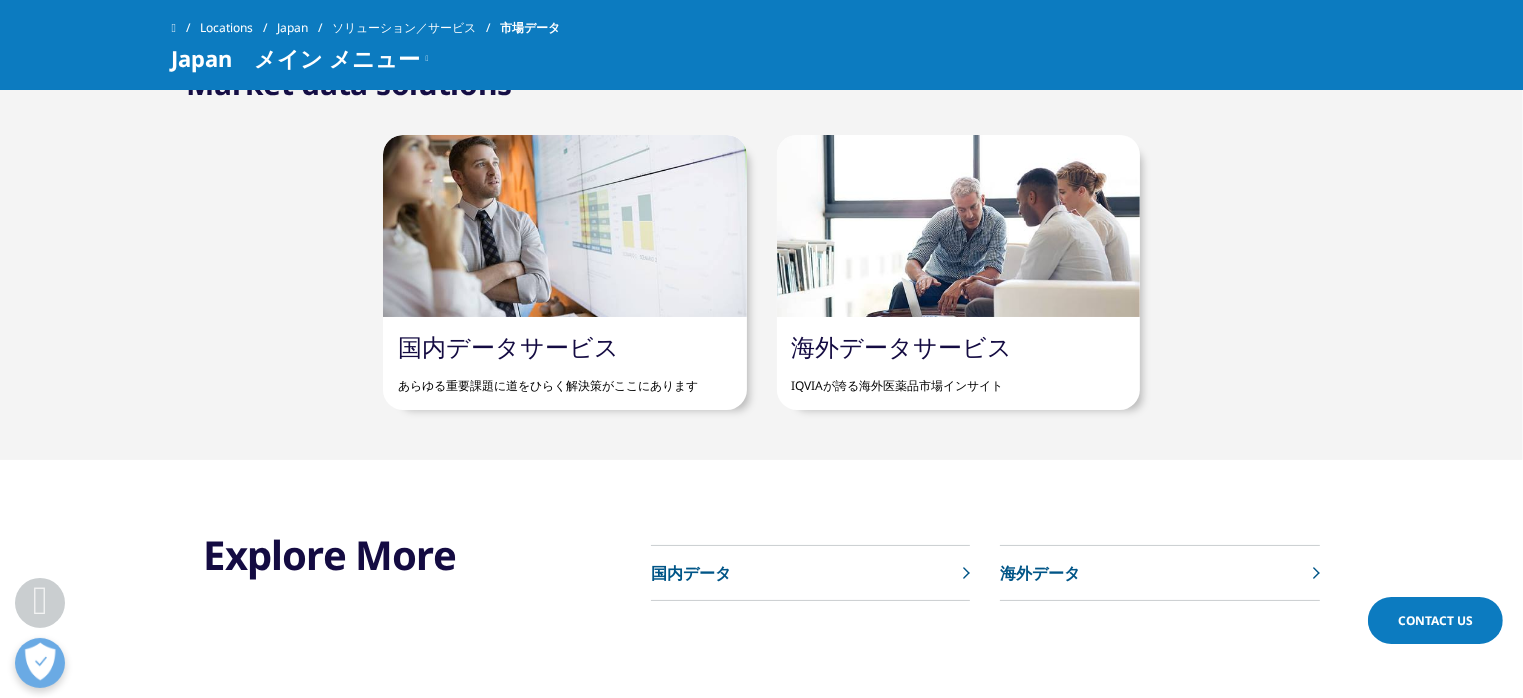 scroll, scrollTop: 1296, scrollLeft: 0, axis: vertical 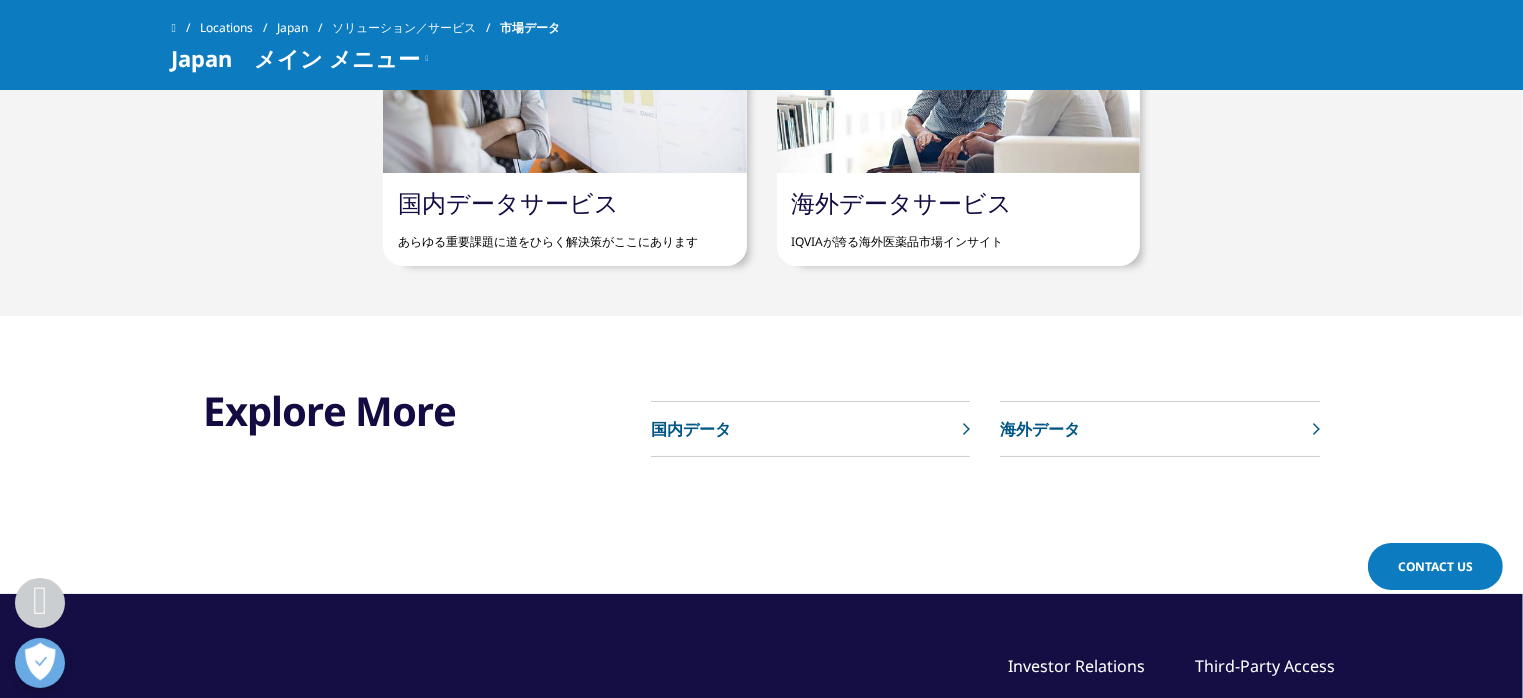 click on "海外データサービス" at bounding box center (902, 202) 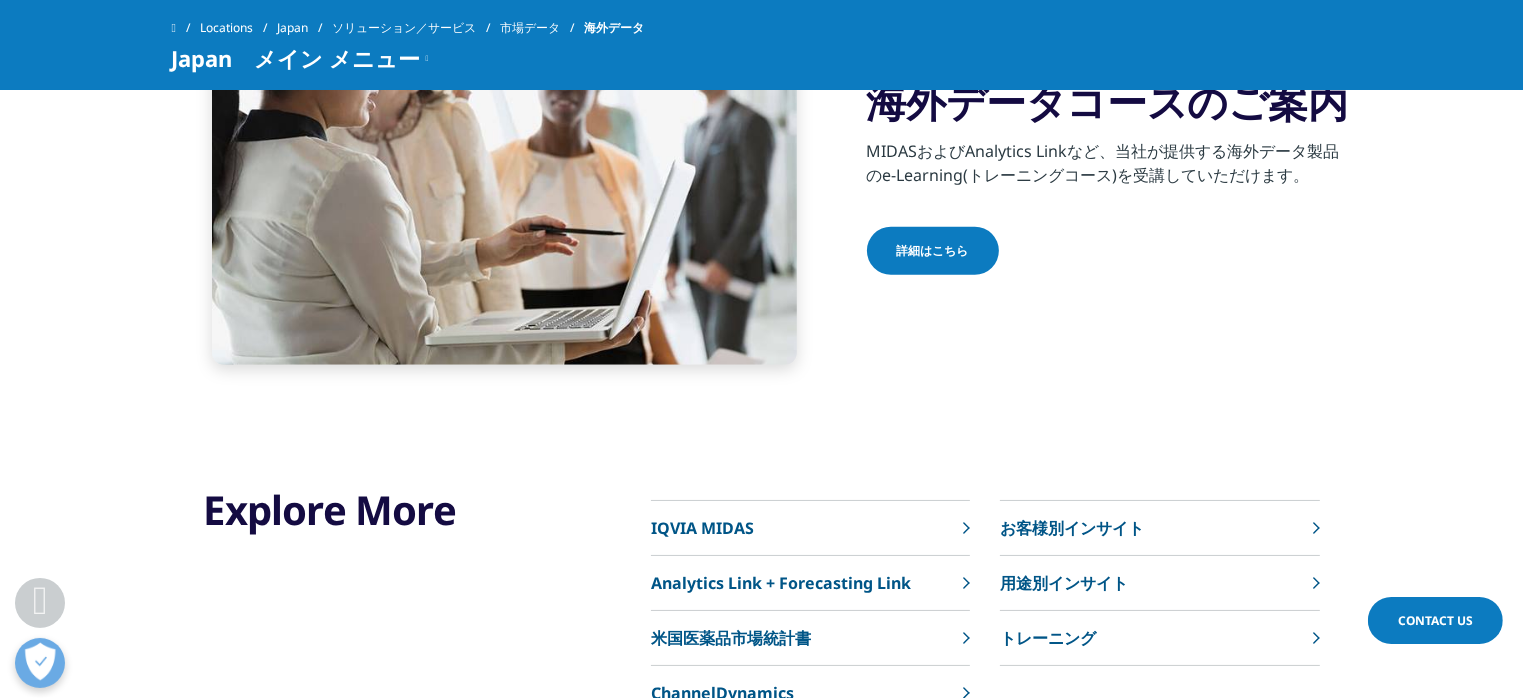 scroll, scrollTop: 2016, scrollLeft: 0, axis: vertical 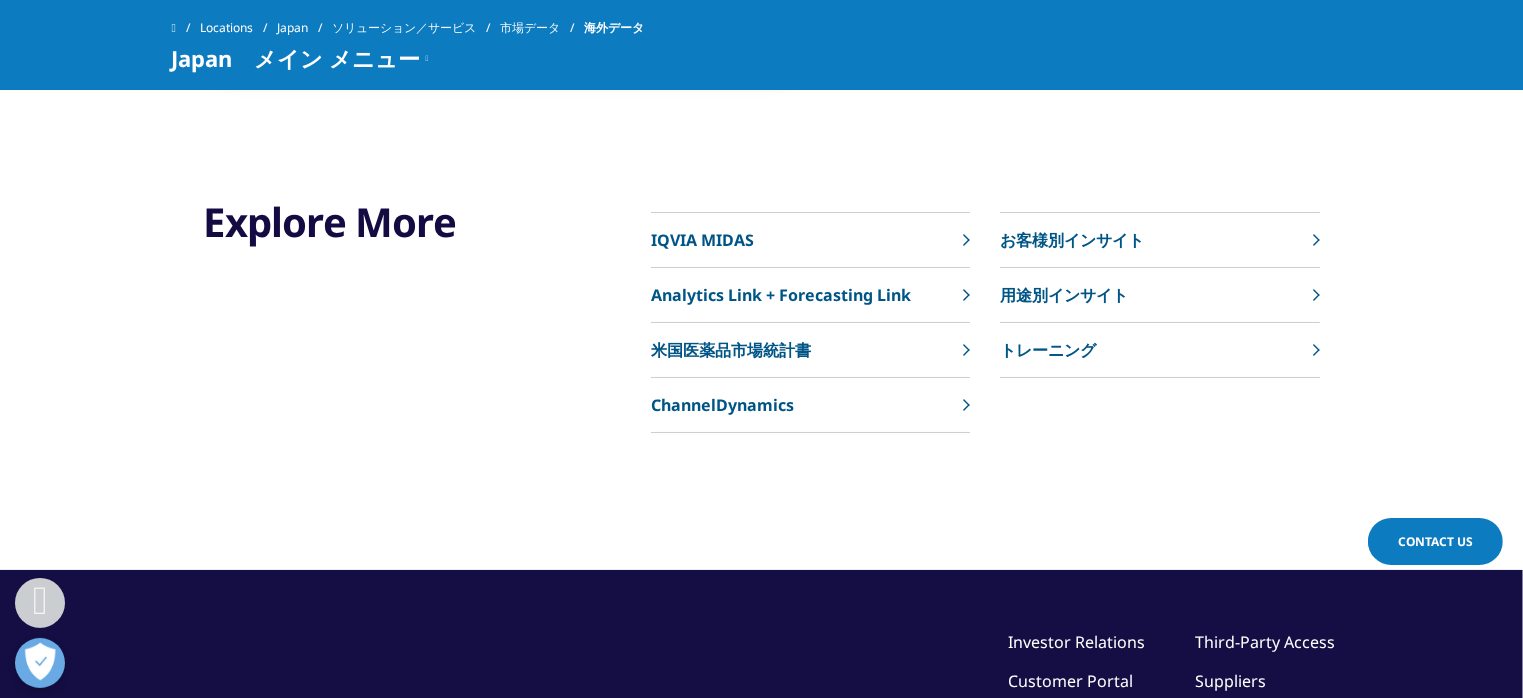 click on "米国医薬品市場統計書" at bounding box center [731, 350] 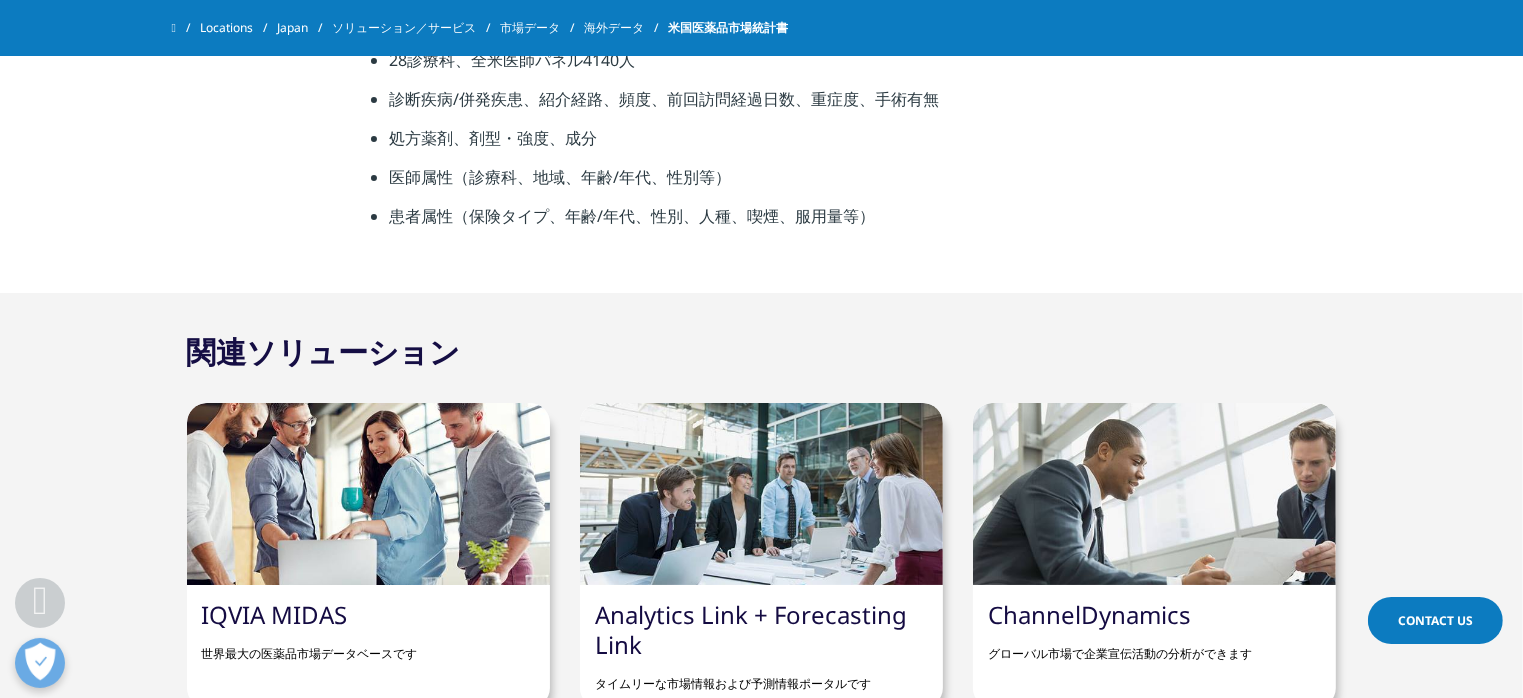 scroll, scrollTop: 1440, scrollLeft: 0, axis: vertical 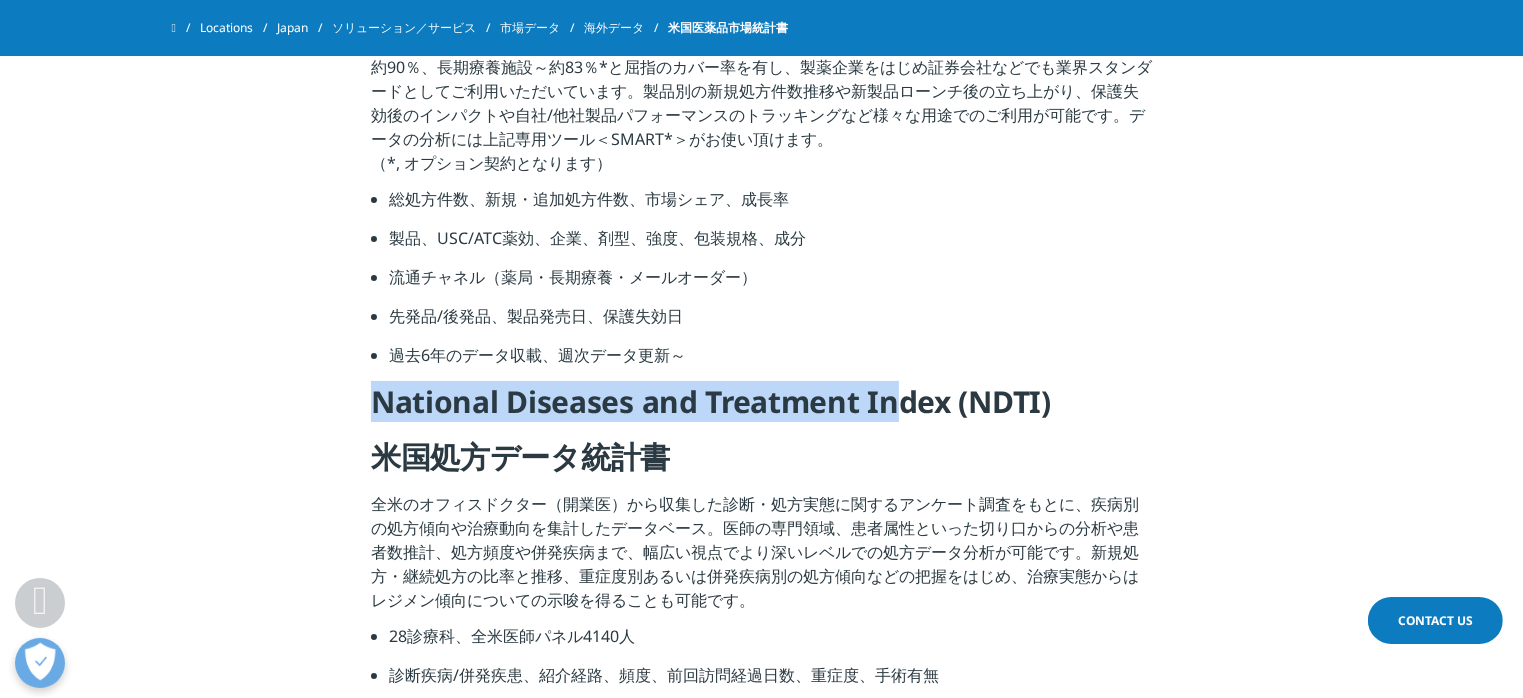 drag, startPoint x: 377, startPoint y: 404, endPoint x: 915, endPoint y: 402, distance: 538.0037 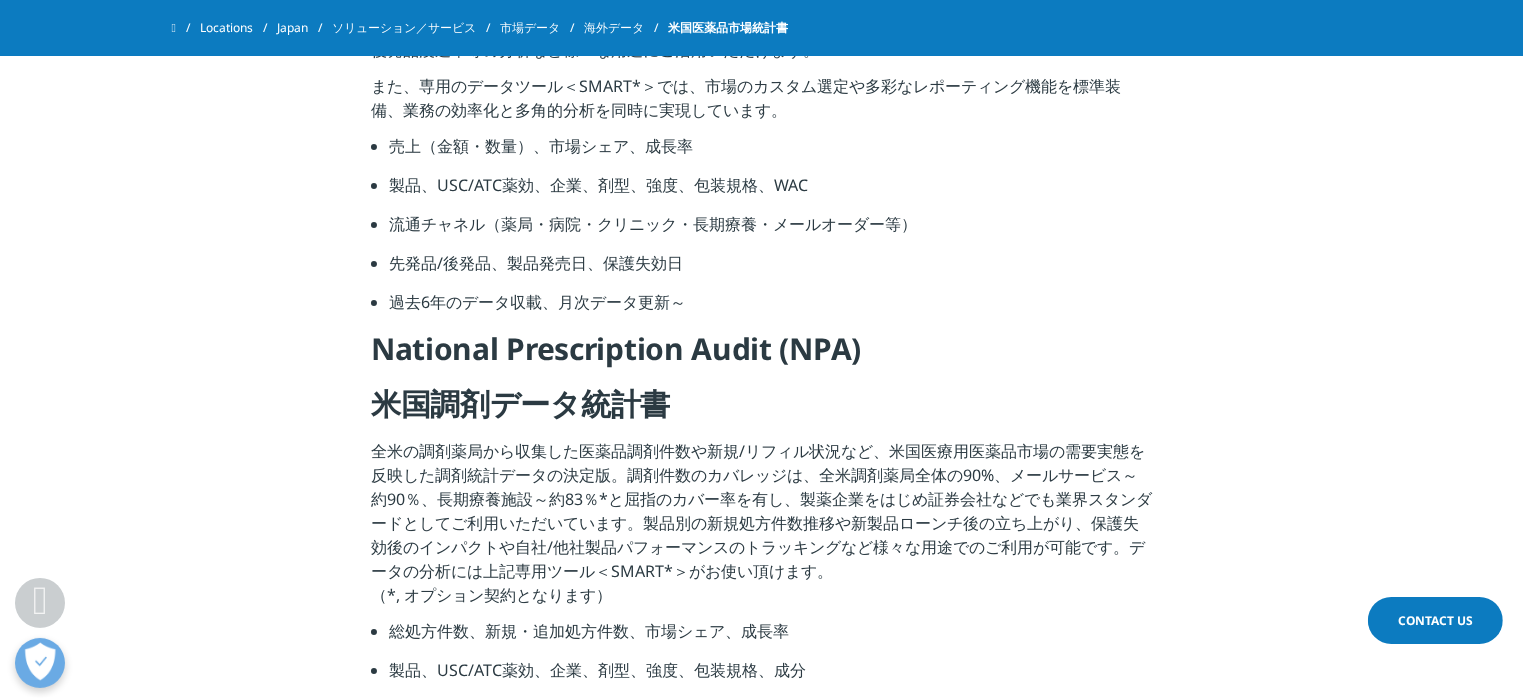 click on "National Prescription Audit (NPA)" at bounding box center [761, 356] 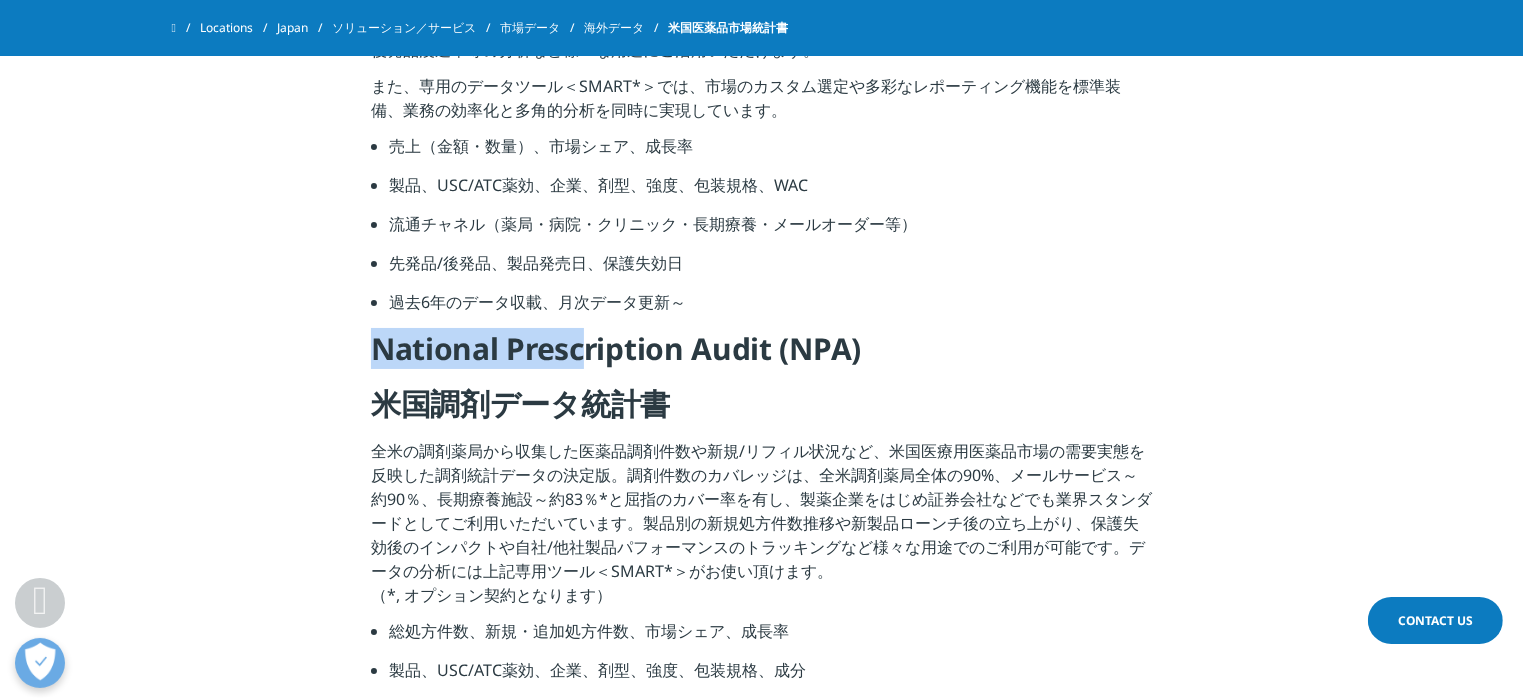 drag, startPoint x: 375, startPoint y: 349, endPoint x: 593, endPoint y: 349, distance: 218 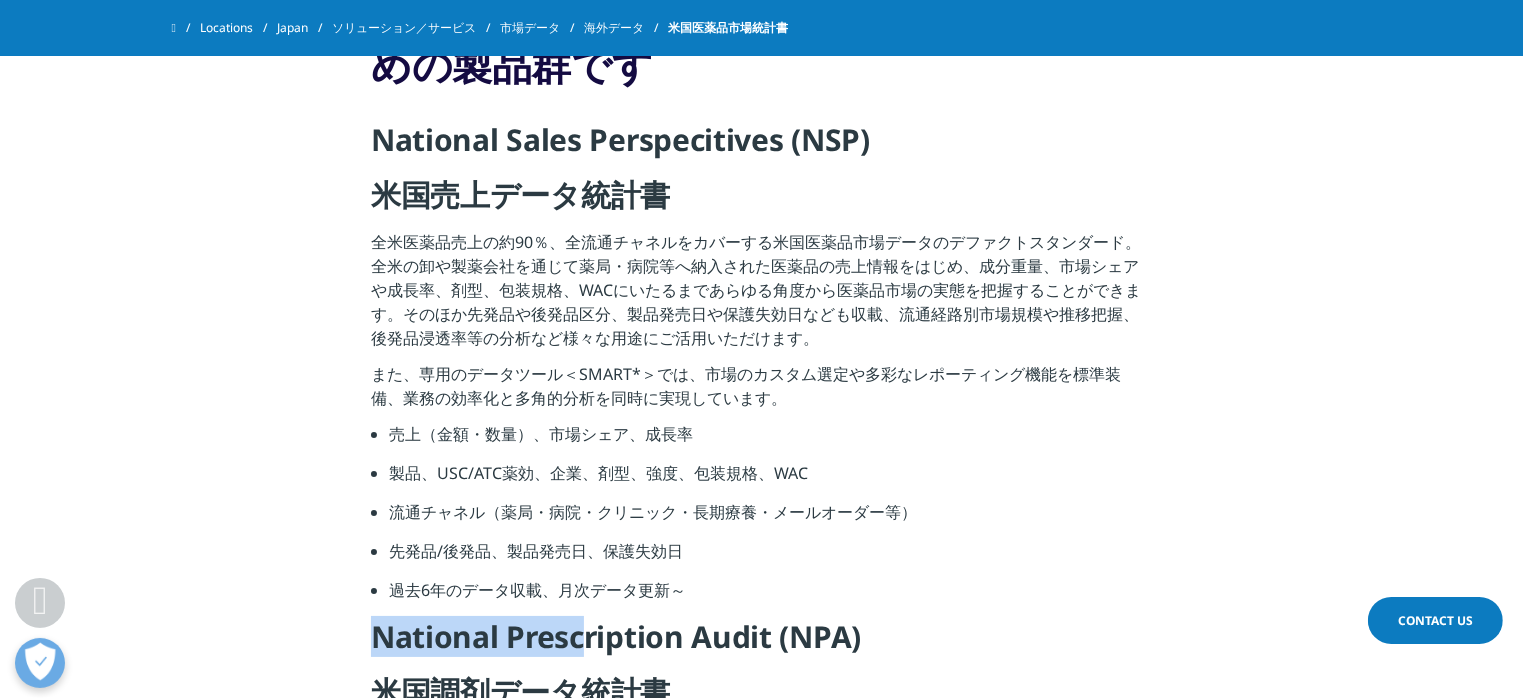 scroll, scrollTop: 432, scrollLeft: 0, axis: vertical 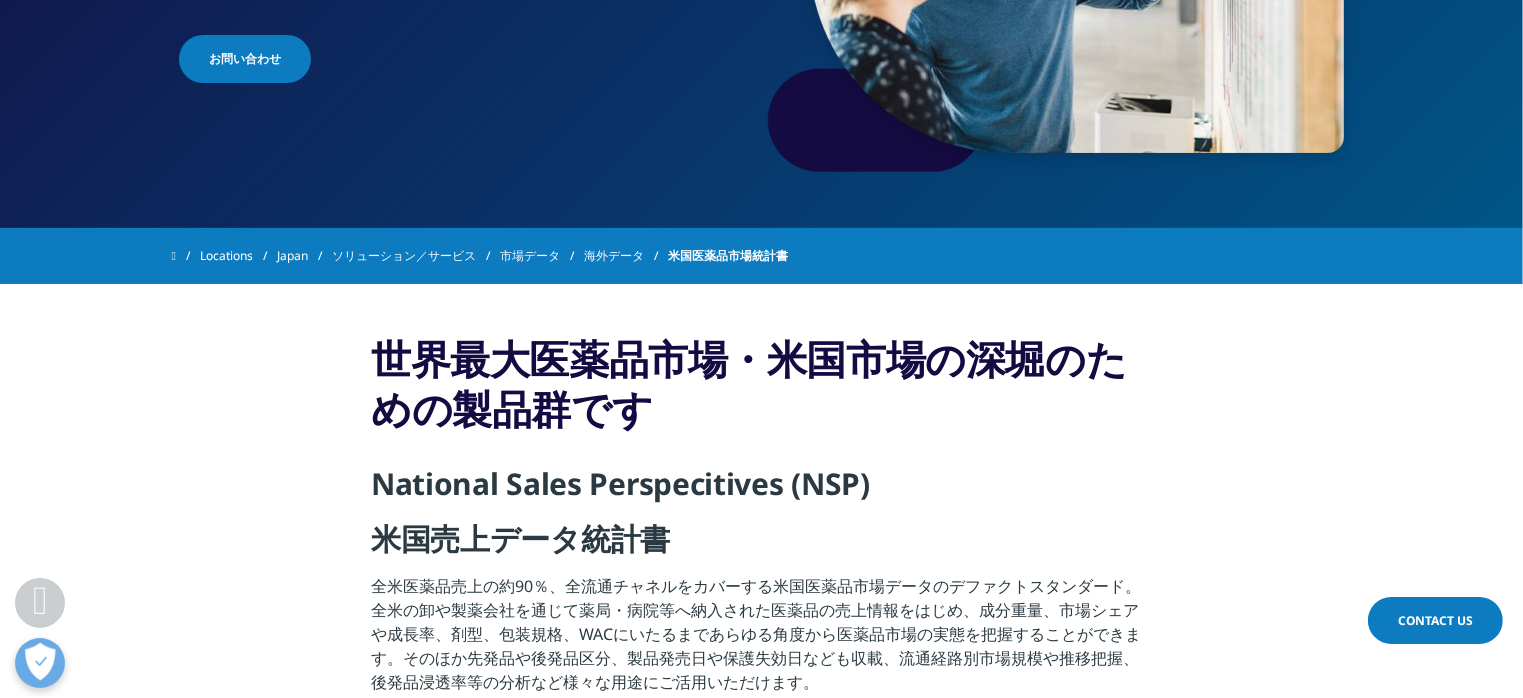 click on "世界最大医薬品市場・米国市場の深堀のための製品群です" at bounding box center (761, 391) 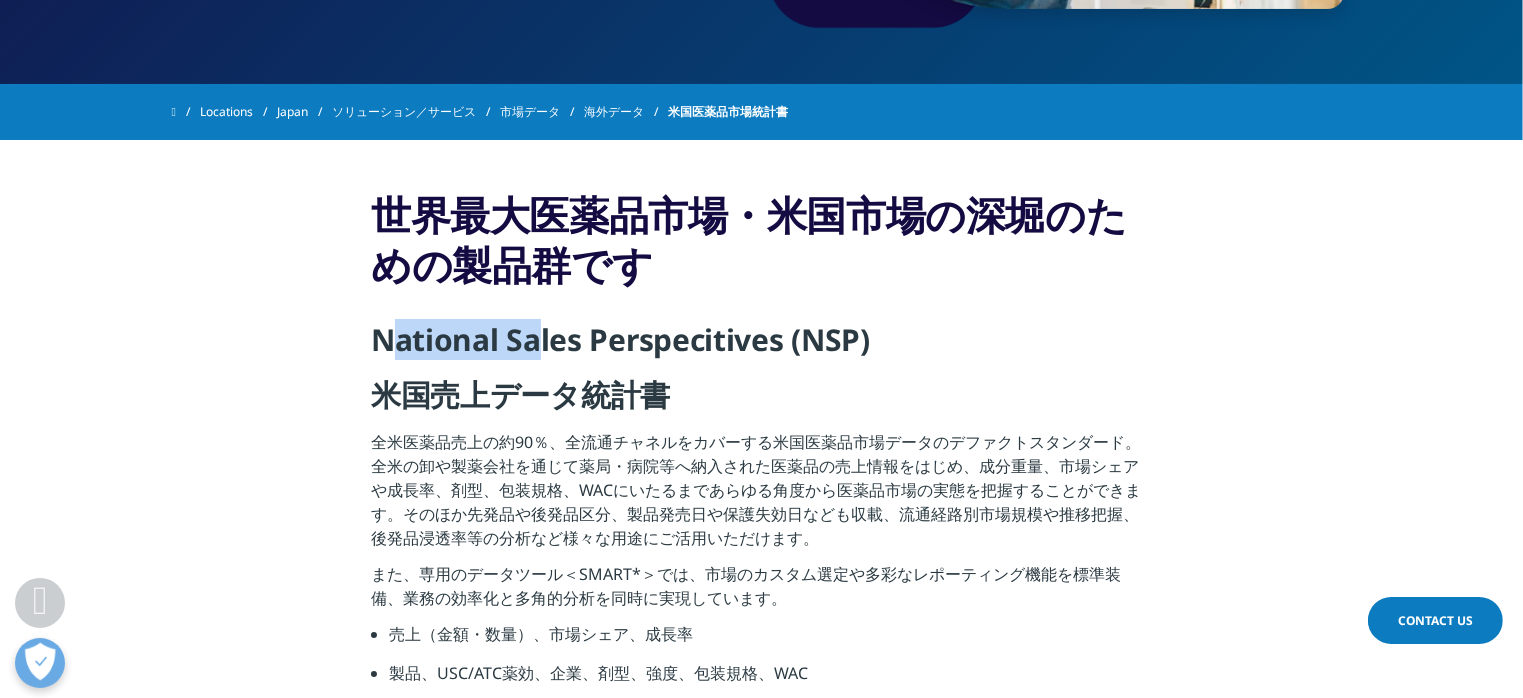 drag, startPoint x: 384, startPoint y: 341, endPoint x: 546, endPoint y: 339, distance: 162.01234 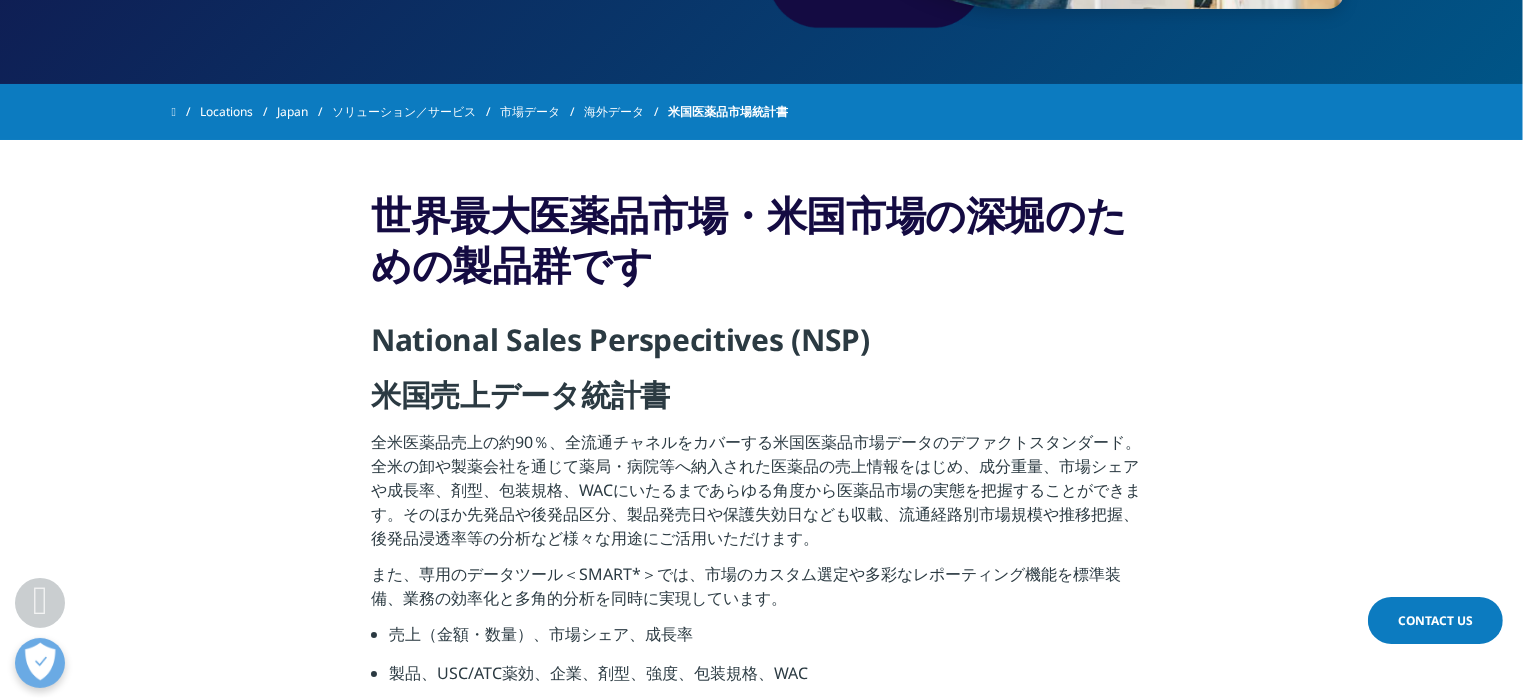 click on "National Sales Perspecitives (NSP)" at bounding box center (620, 339) 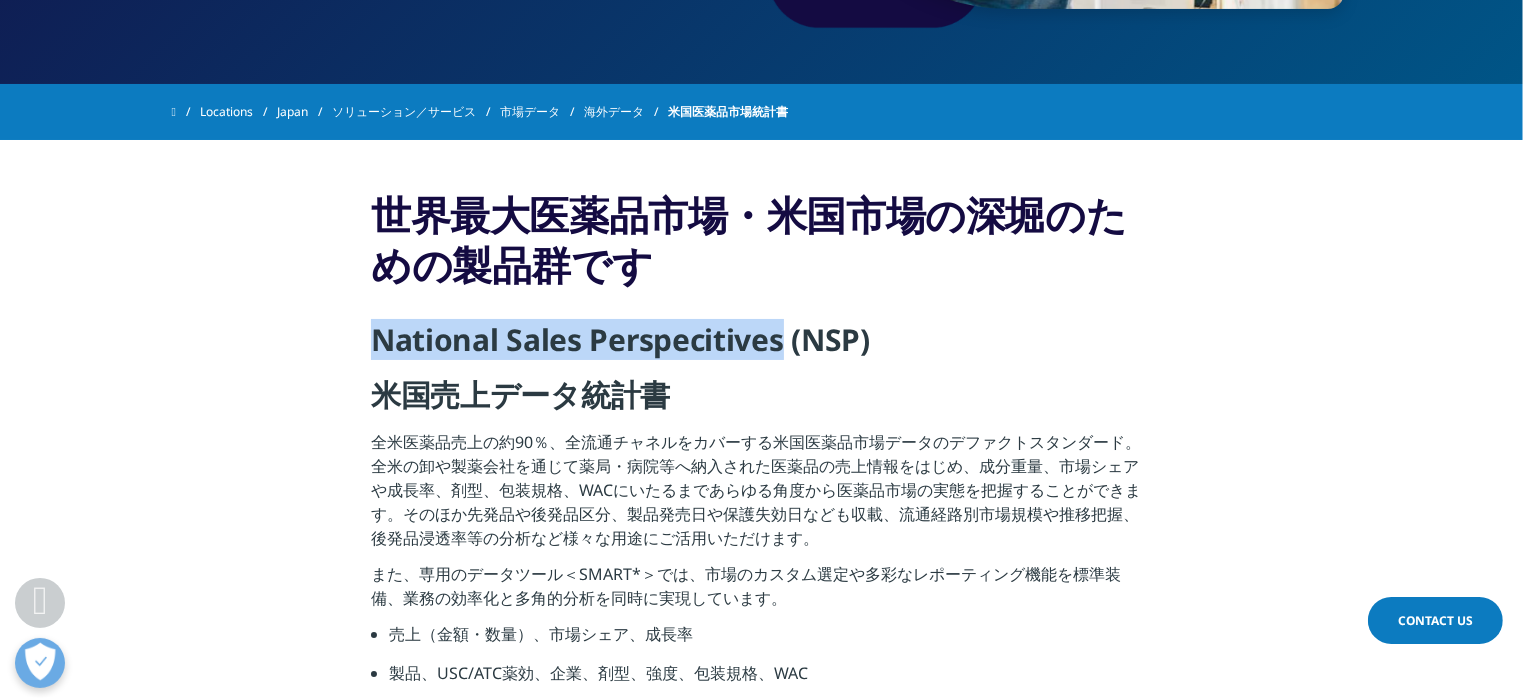 drag, startPoint x: 374, startPoint y: 338, endPoint x: 800, endPoint y: 335, distance: 426.01056 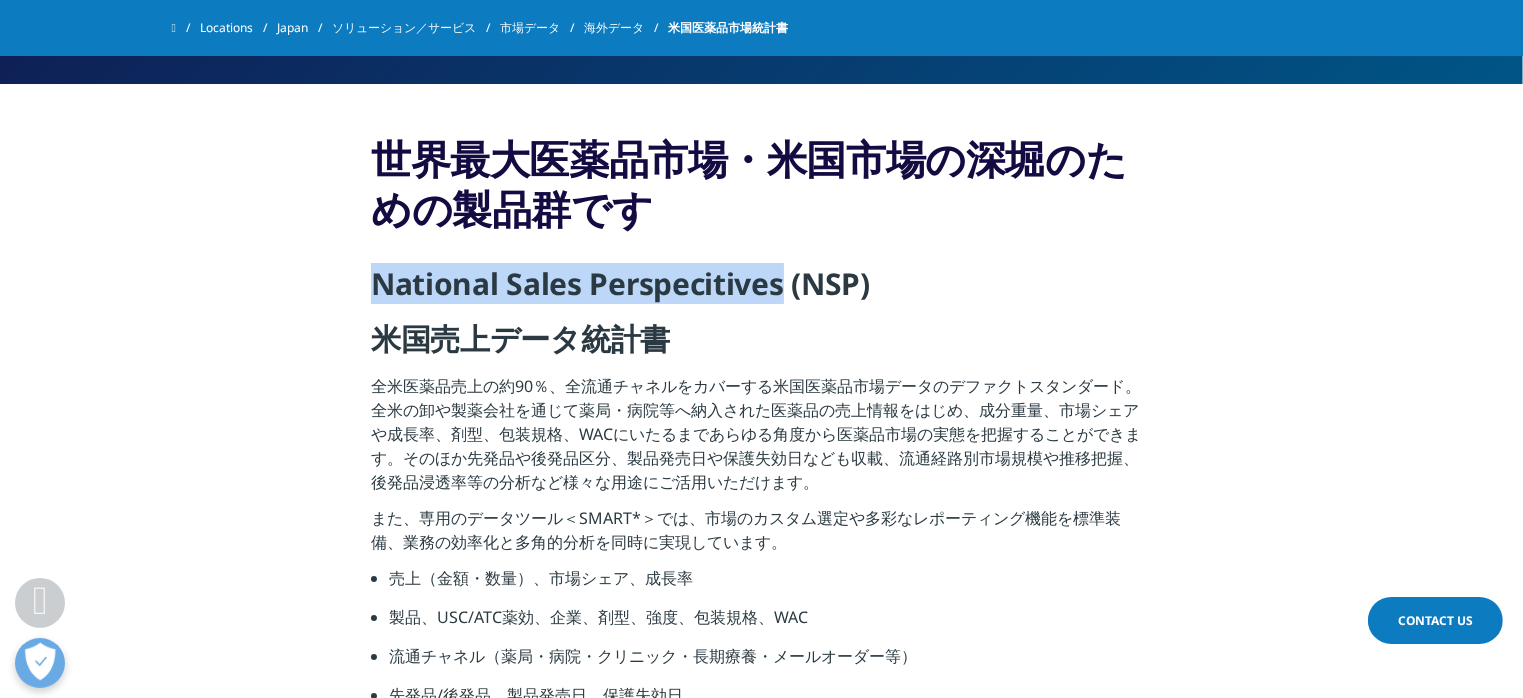 scroll, scrollTop: 720, scrollLeft: 0, axis: vertical 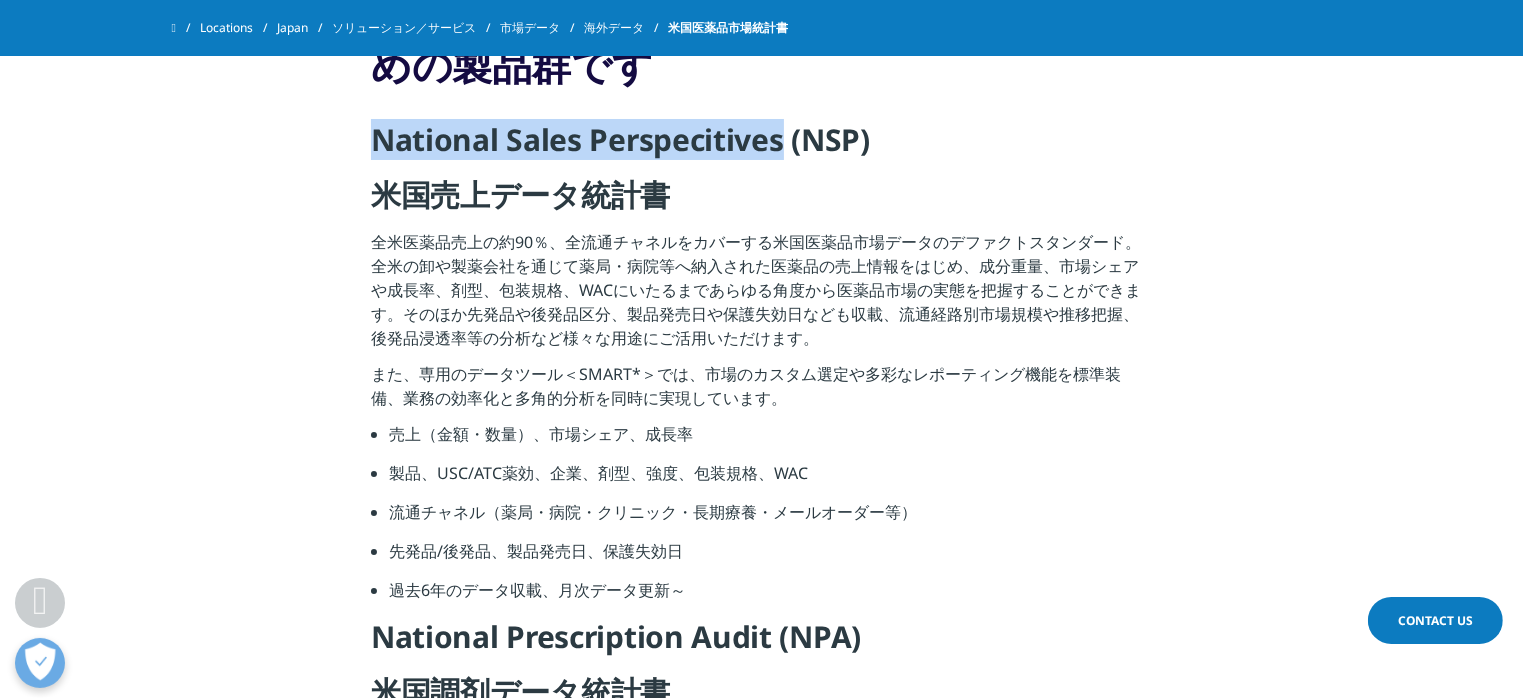 copy on "National Sales Perspecitives" 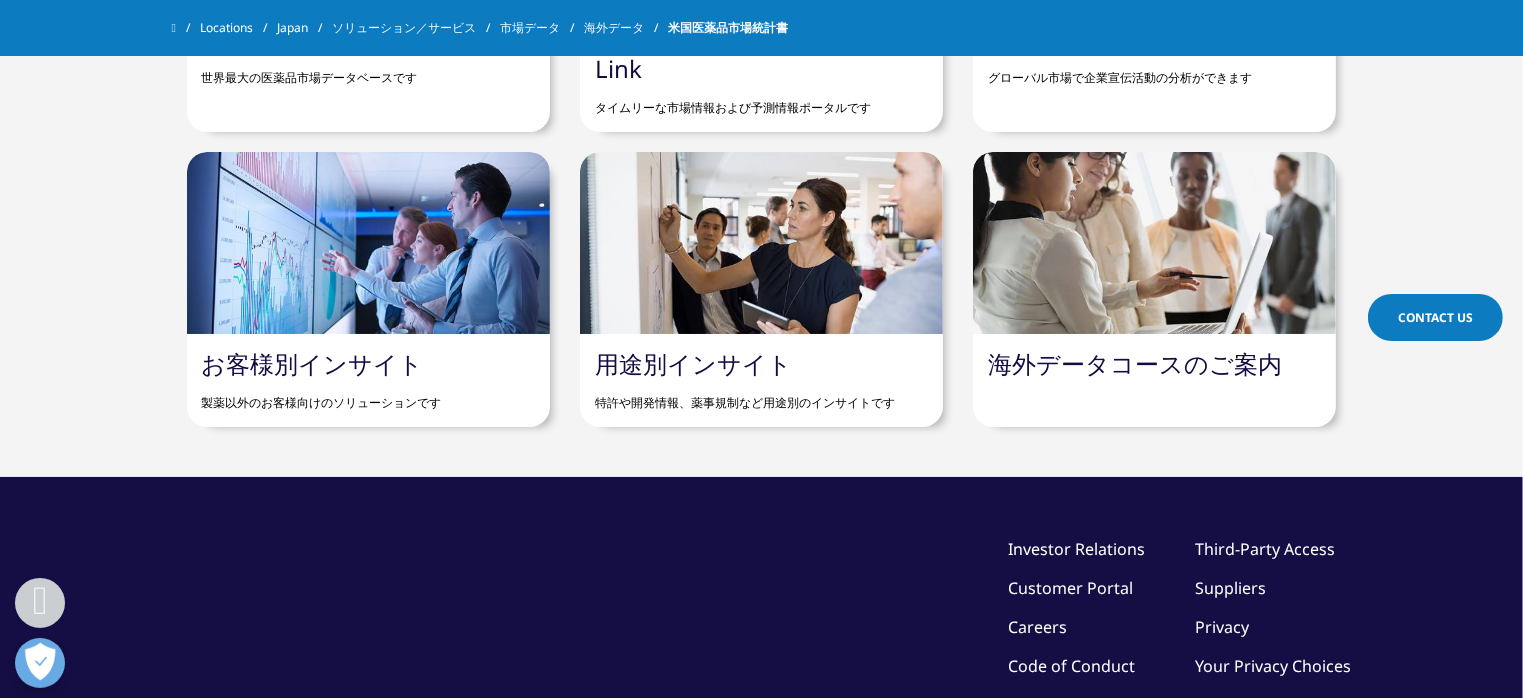 scroll, scrollTop: 2736, scrollLeft: 0, axis: vertical 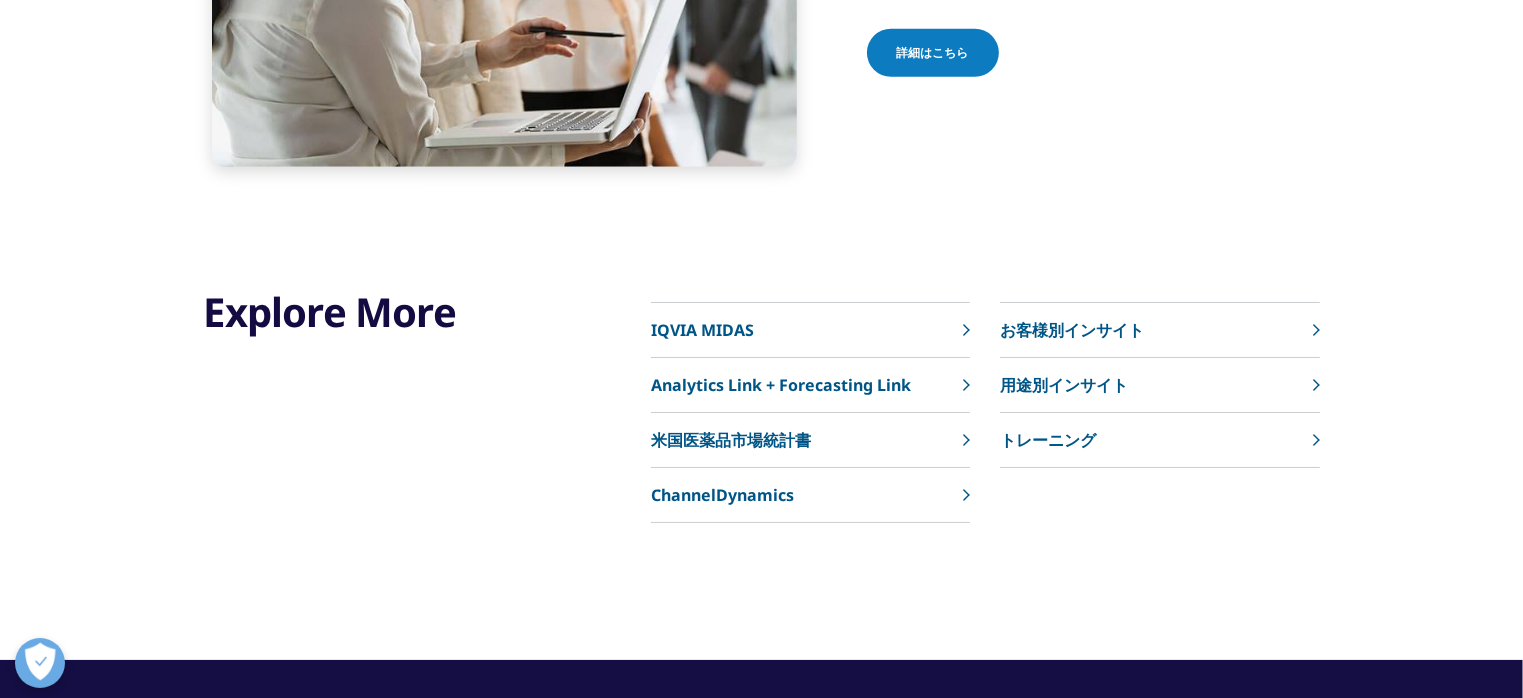 click on "米国医薬品市場統計書" at bounding box center (731, 440) 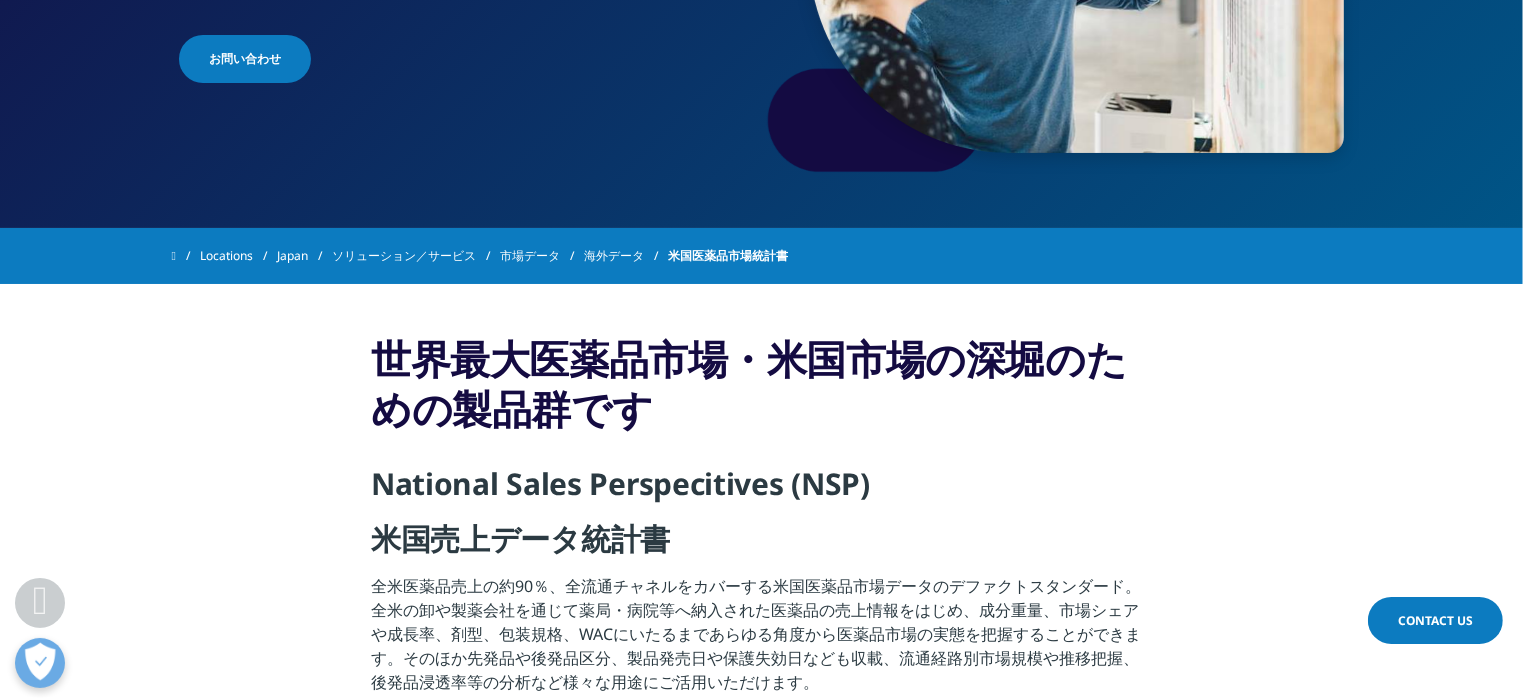 scroll, scrollTop: 576, scrollLeft: 0, axis: vertical 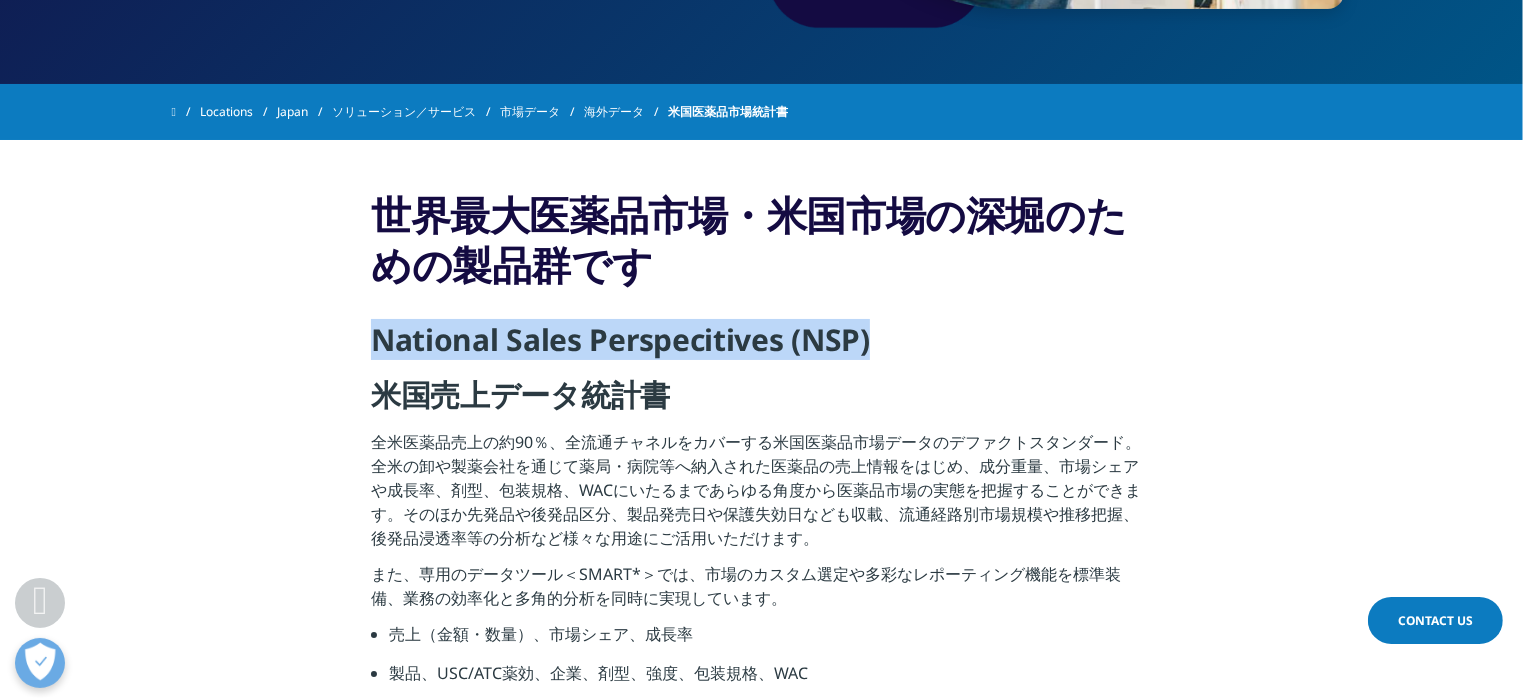 drag, startPoint x: 364, startPoint y: 334, endPoint x: 910, endPoint y: 329, distance: 546.0229 